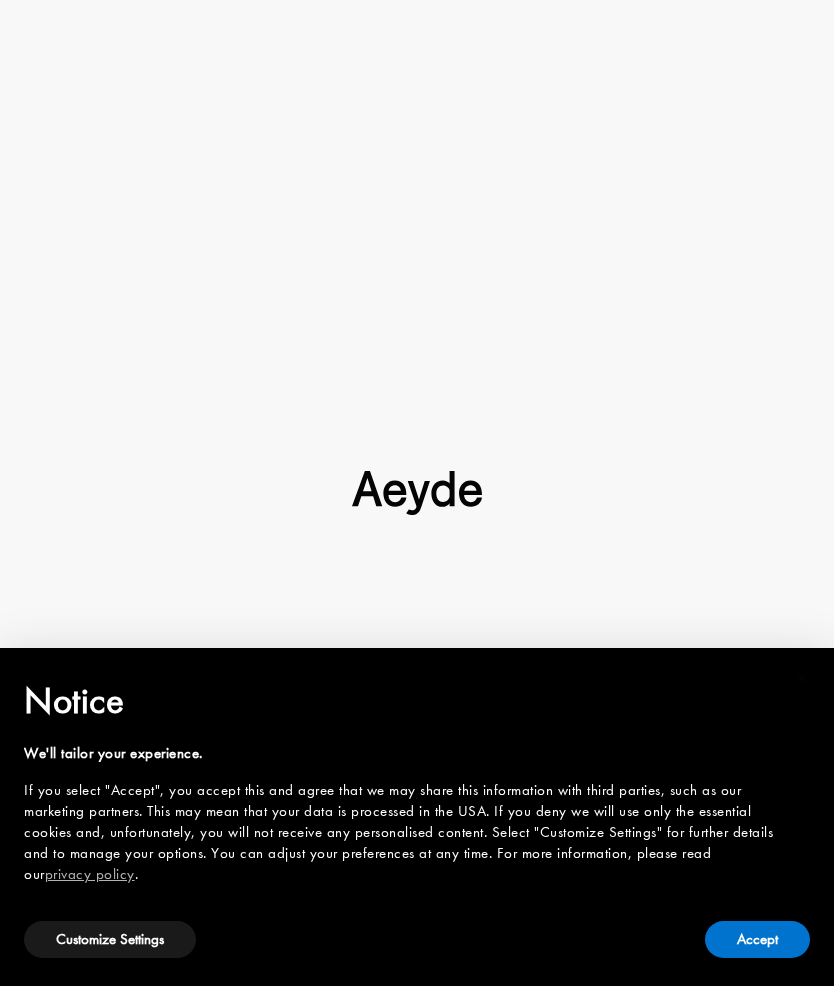 scroll, scrollTop: 0, scrollLeft: 0, axis: both 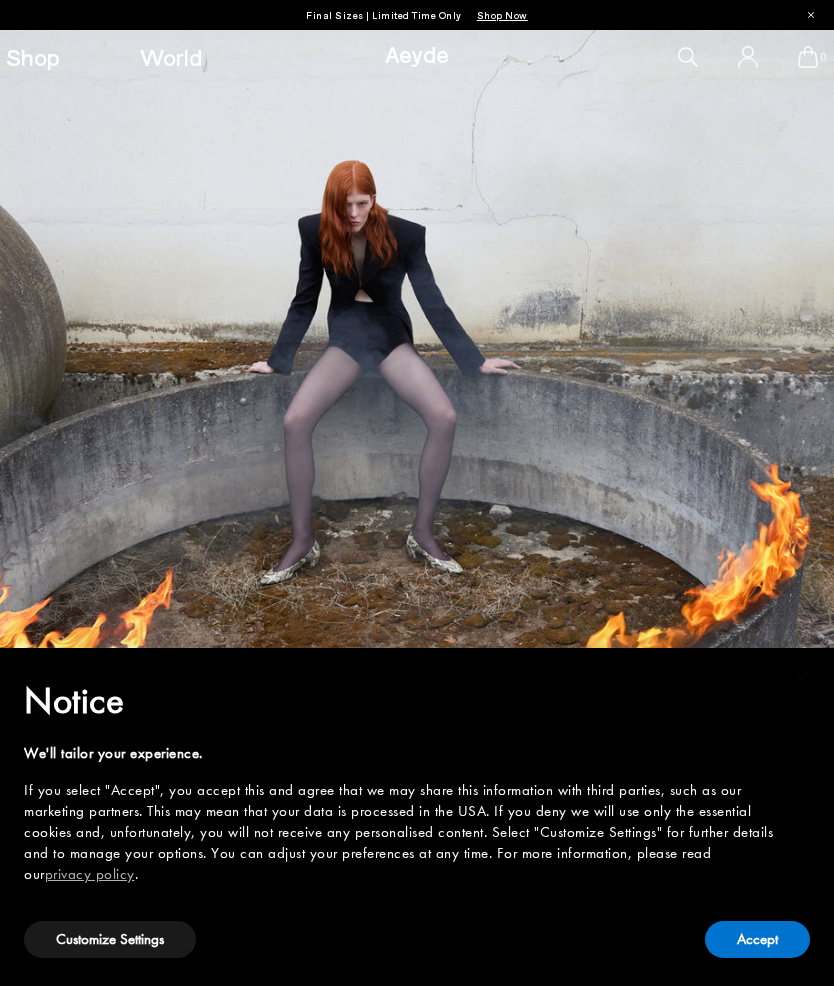 type 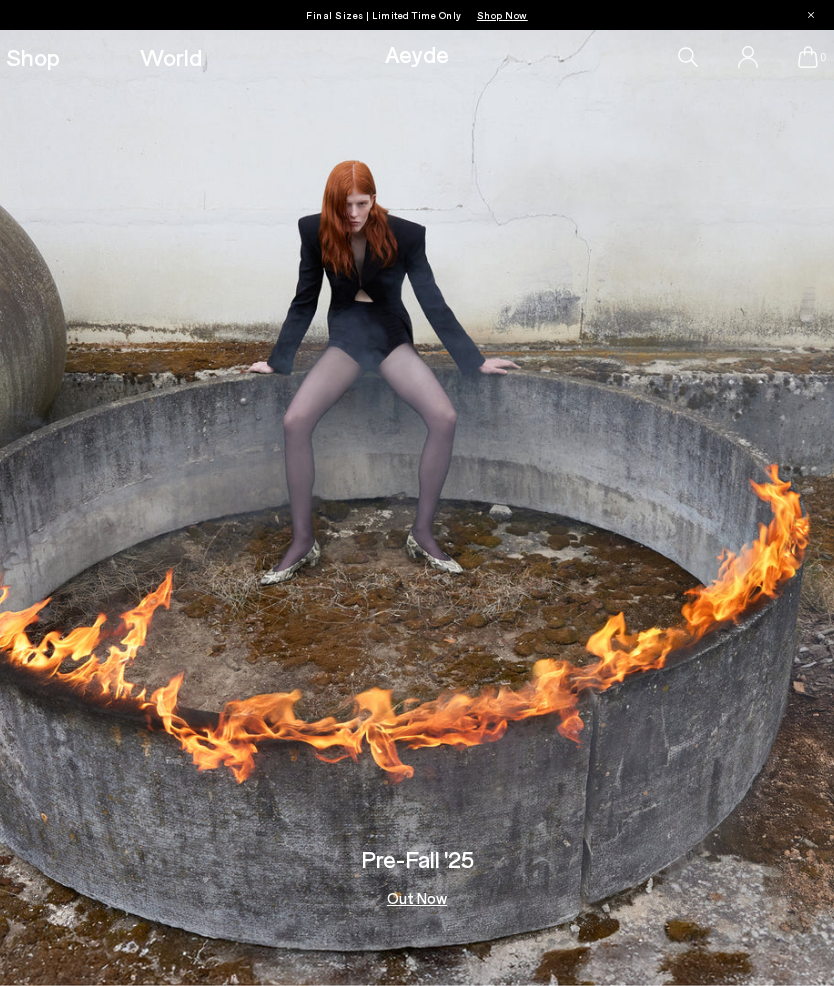scroll, scrollTop: 0, scrollLeft: 0, axis: both 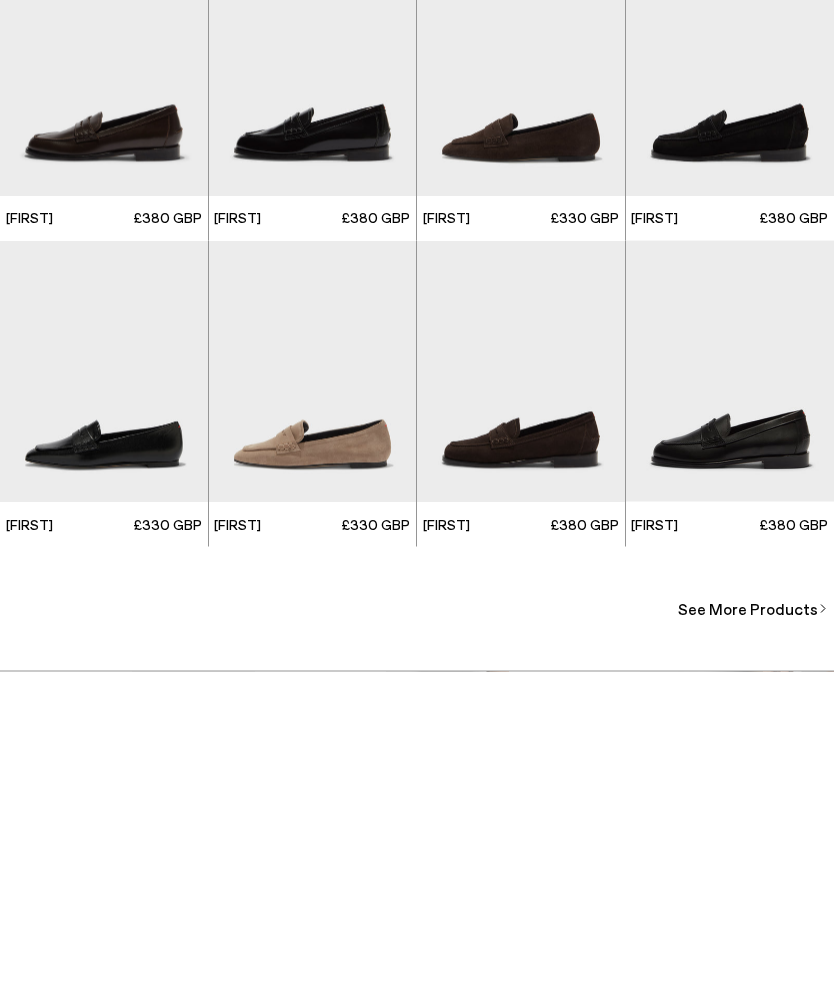 type on "*******" 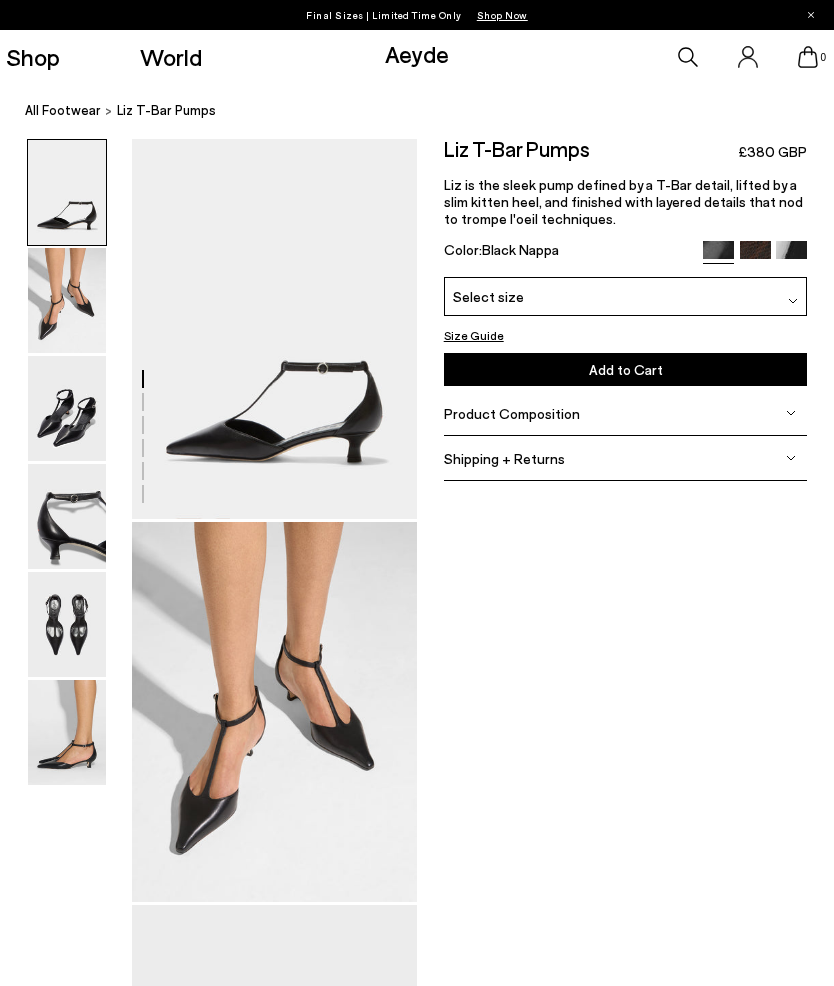 scroll, scrollTop: 0, scrollLeft: 0, axis: both 